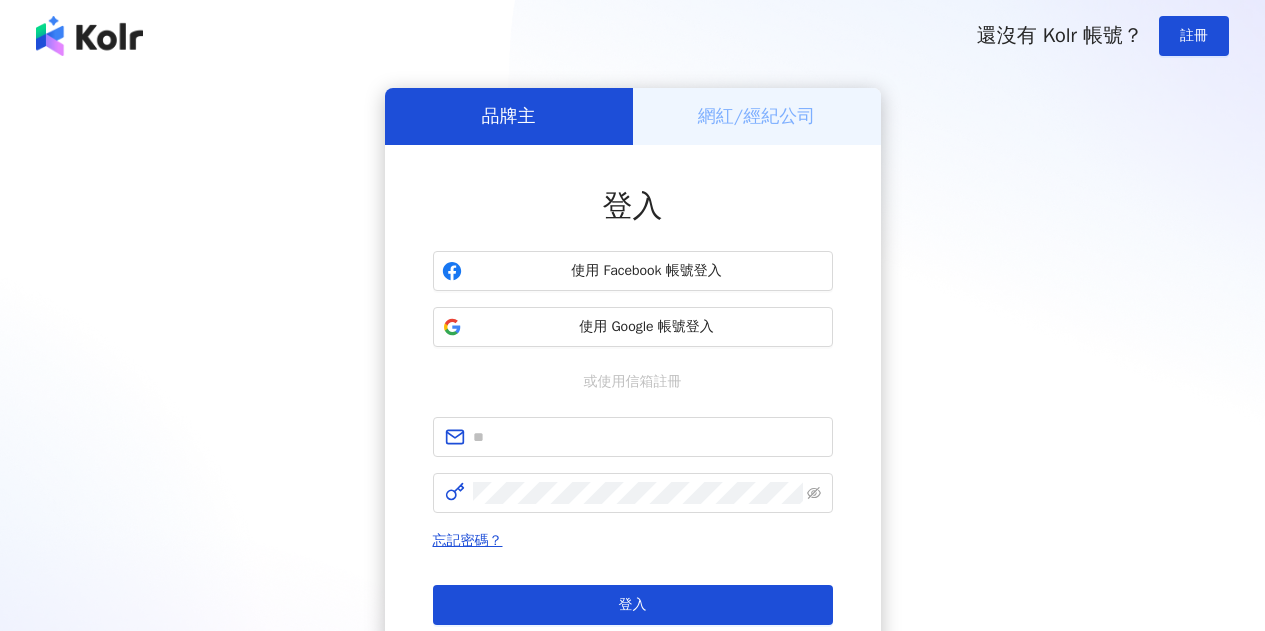 scroll, scrollTop: 0, scrollLeft: 0, axis: both 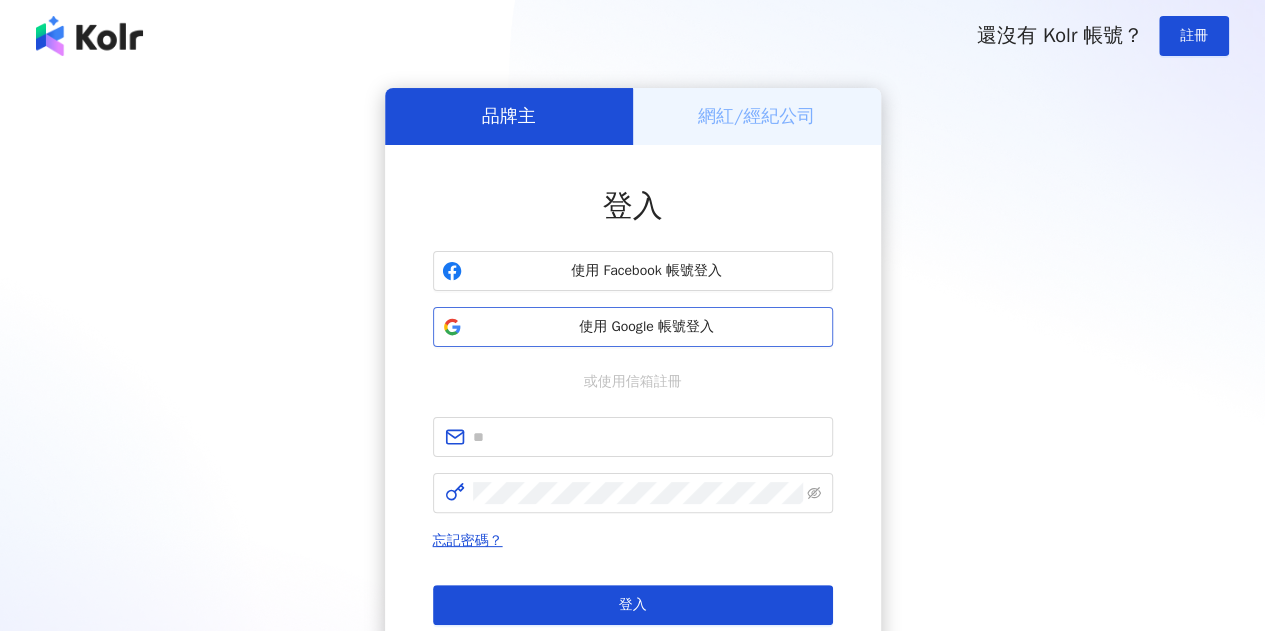 click on "使用 Google 帳號登入" at bounding box center [647, 327] 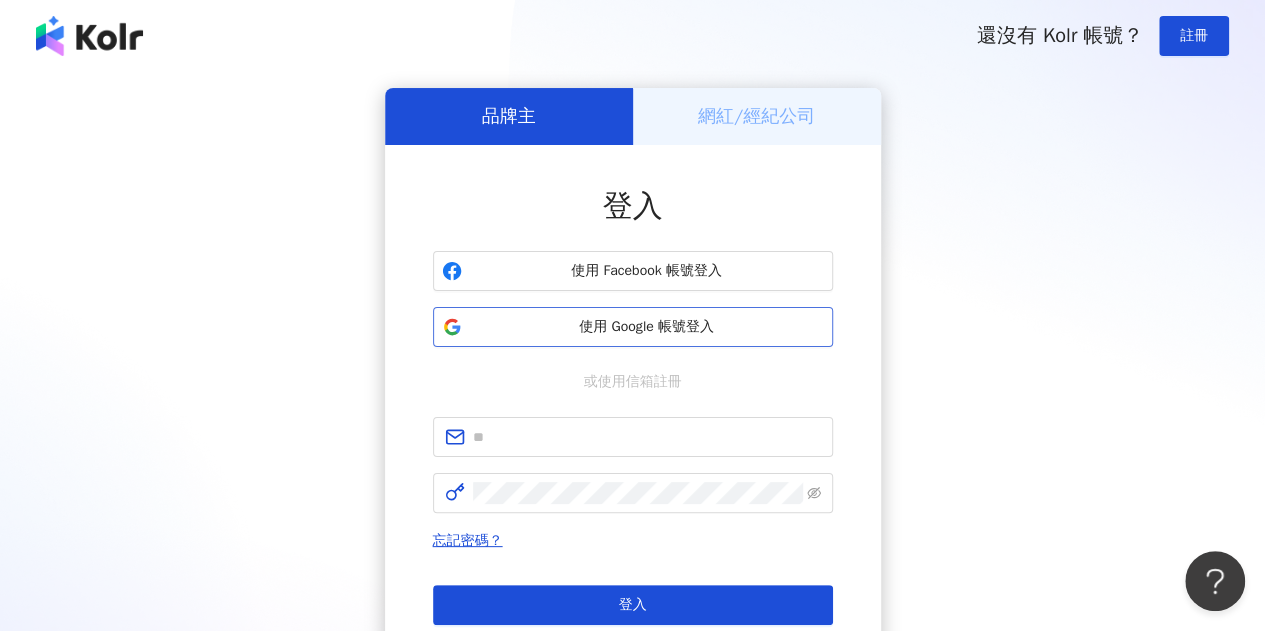 scroll, scrollTop: 0, scrollLeft: 0, axis: both 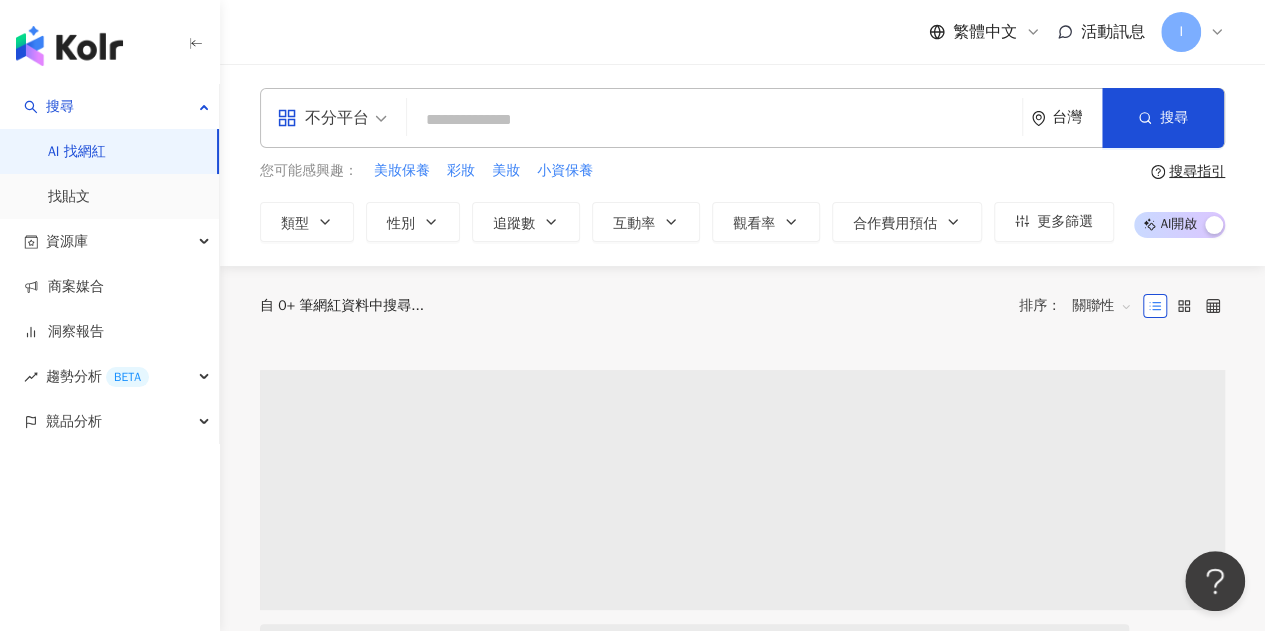 paste on "**********" 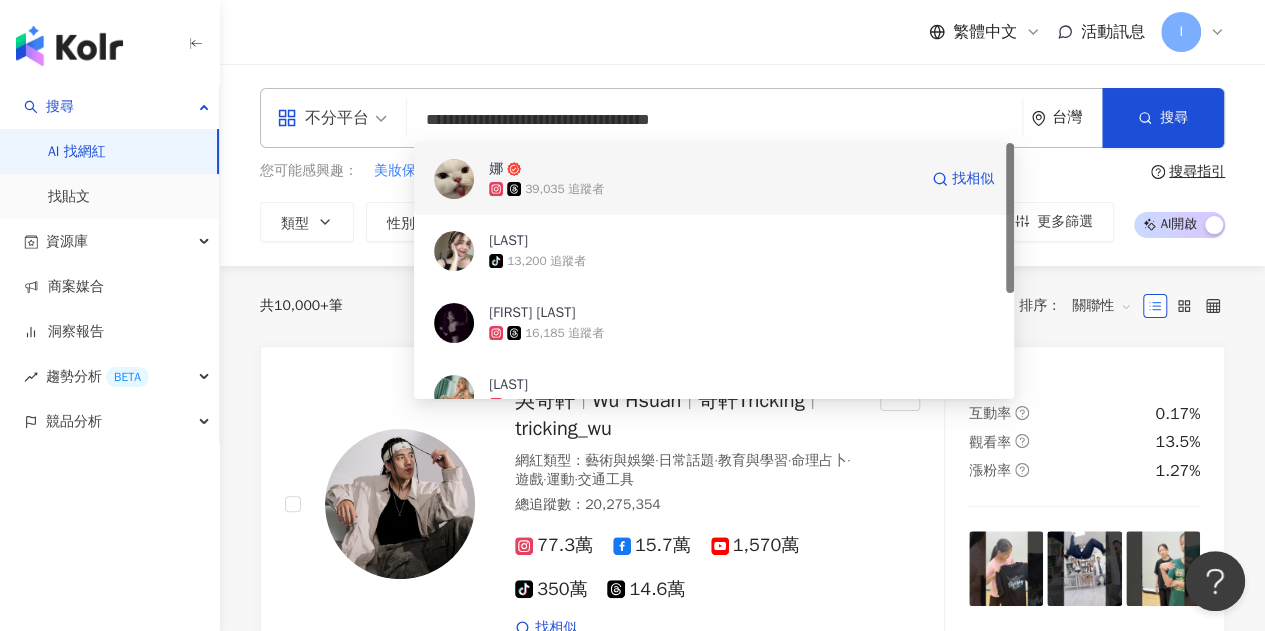 click on "39,035   追蹤者" at bounding box center [564, 189] 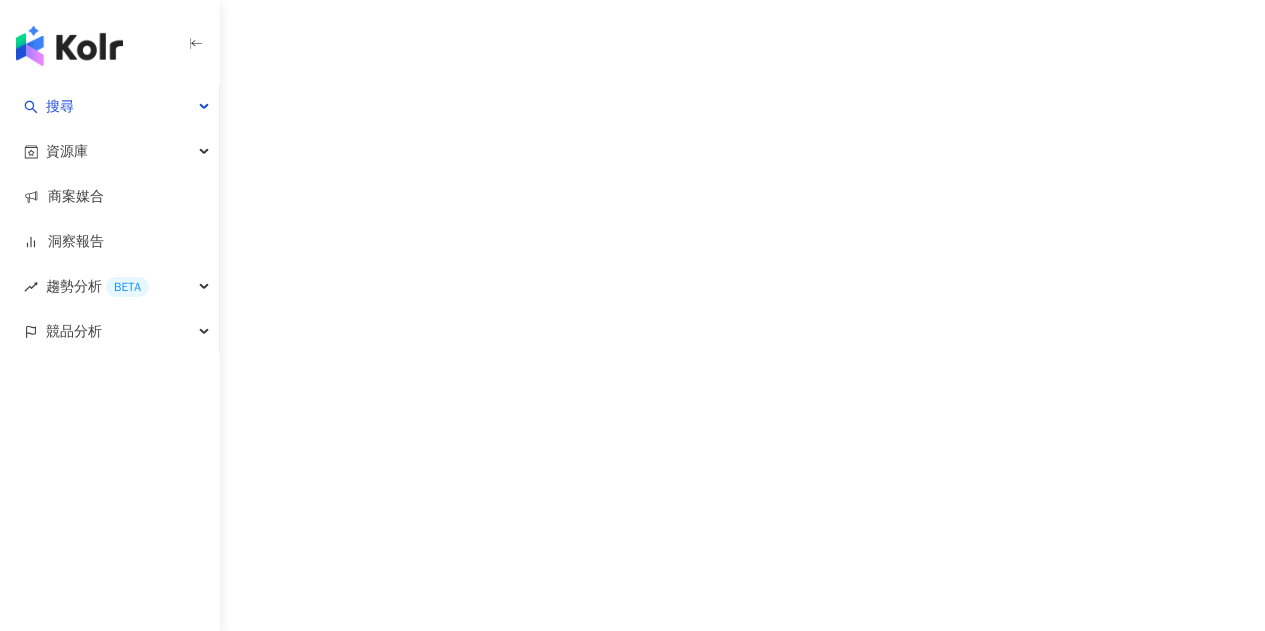 scroll, scrollTop: 0, scrollLeft: 0, axis: both 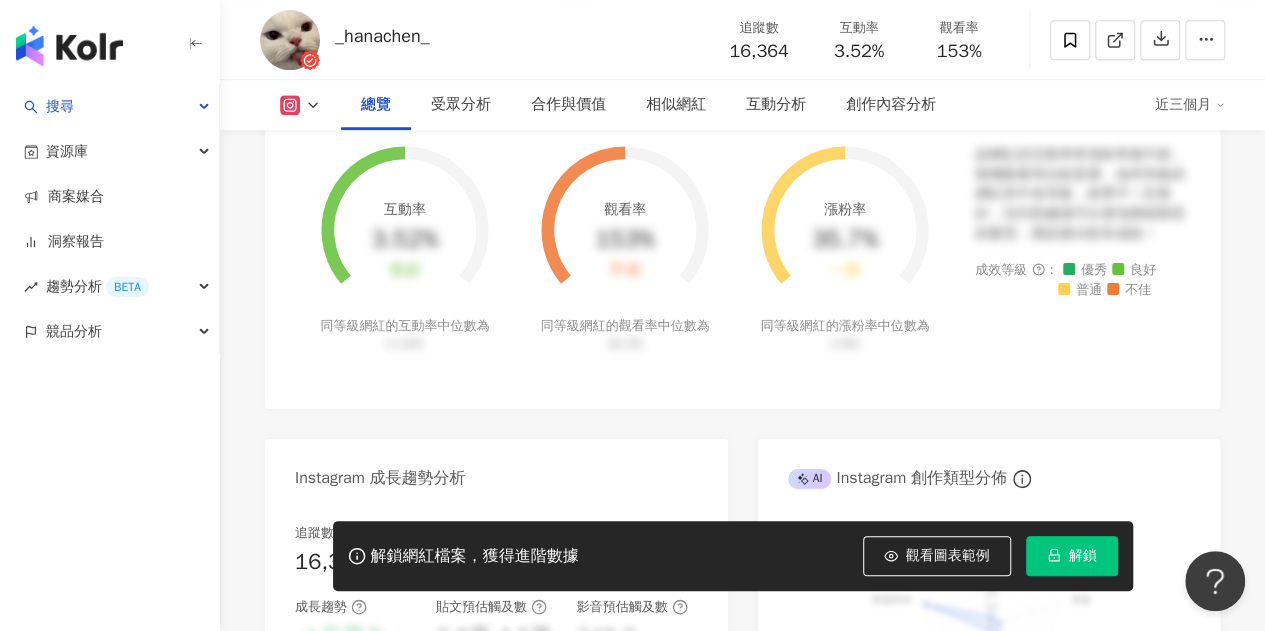 click on "解鎖" at bounding box center [1072, 556] 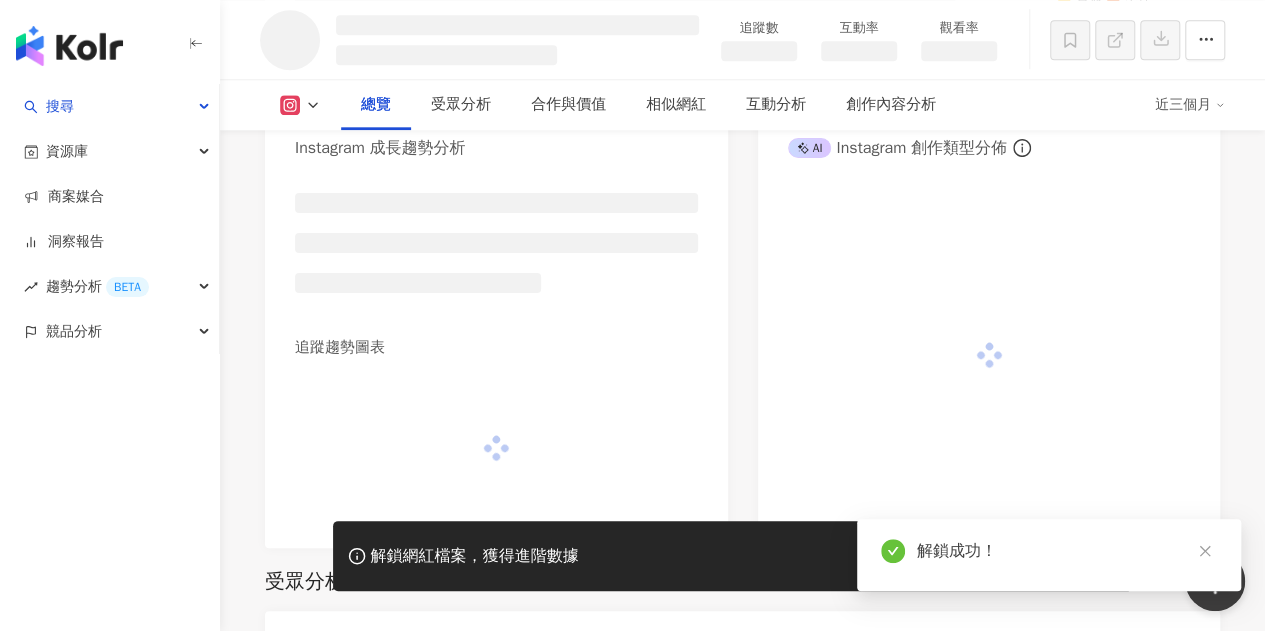scroll, scrollTop: 1074, scrollLeft: 0, axis: vertical 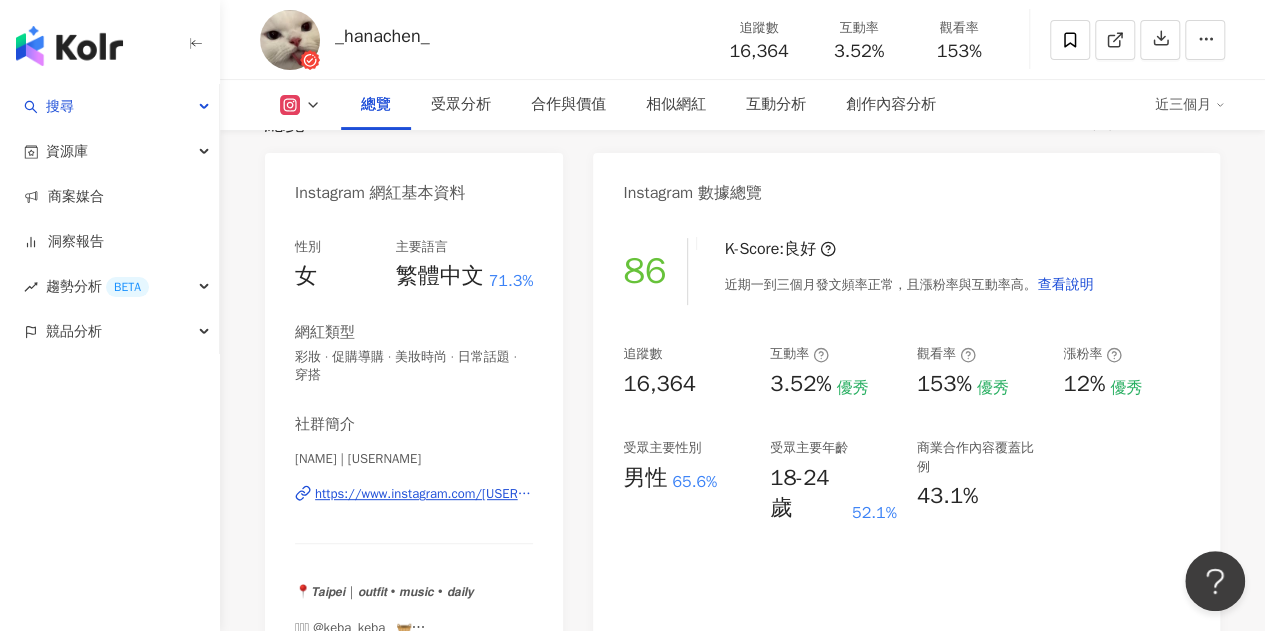 click on "受眾主要性別   男性 65.6%" at bounding box center (686, 481) 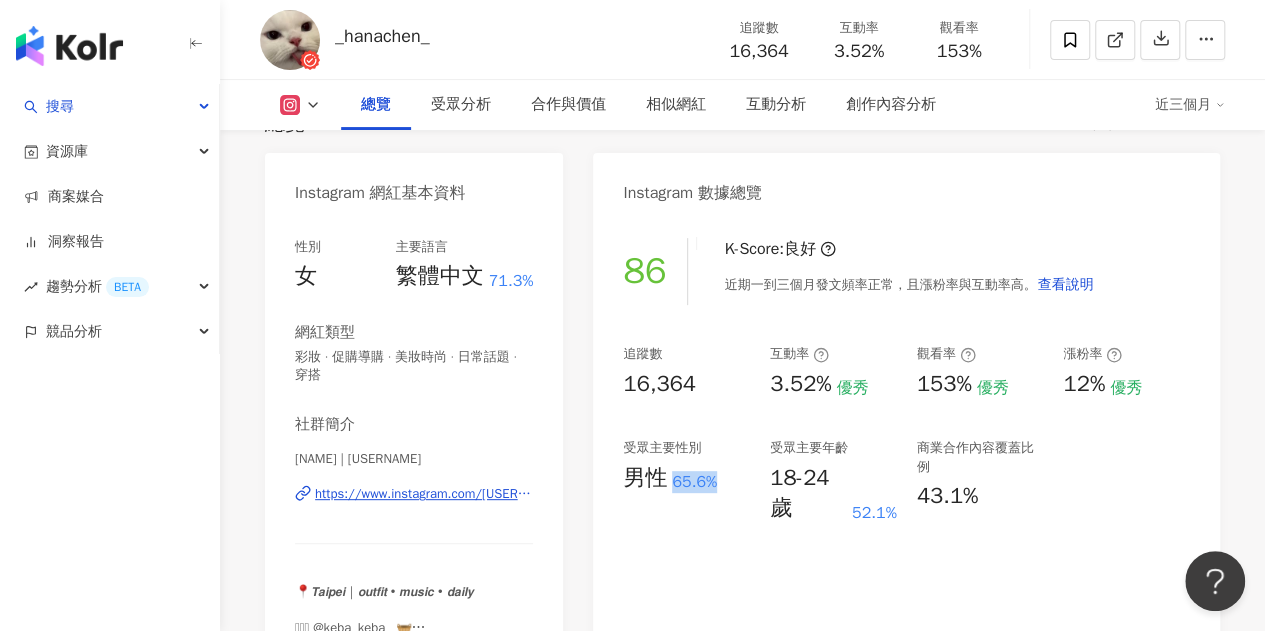 drag, startPoint x: 674, startPoint y: 483, endPoint x: 723, endPoint y: 487, distance: 49.162994 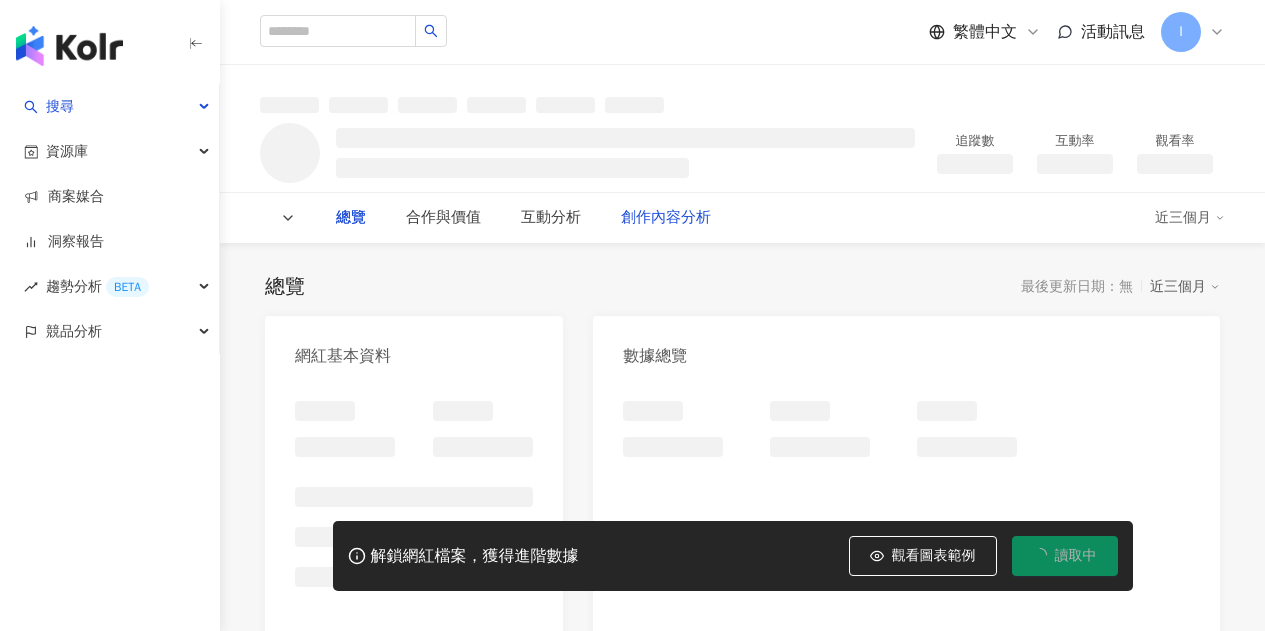 scroll, scrollTop: 0, scrollLeft: 0, axis: both 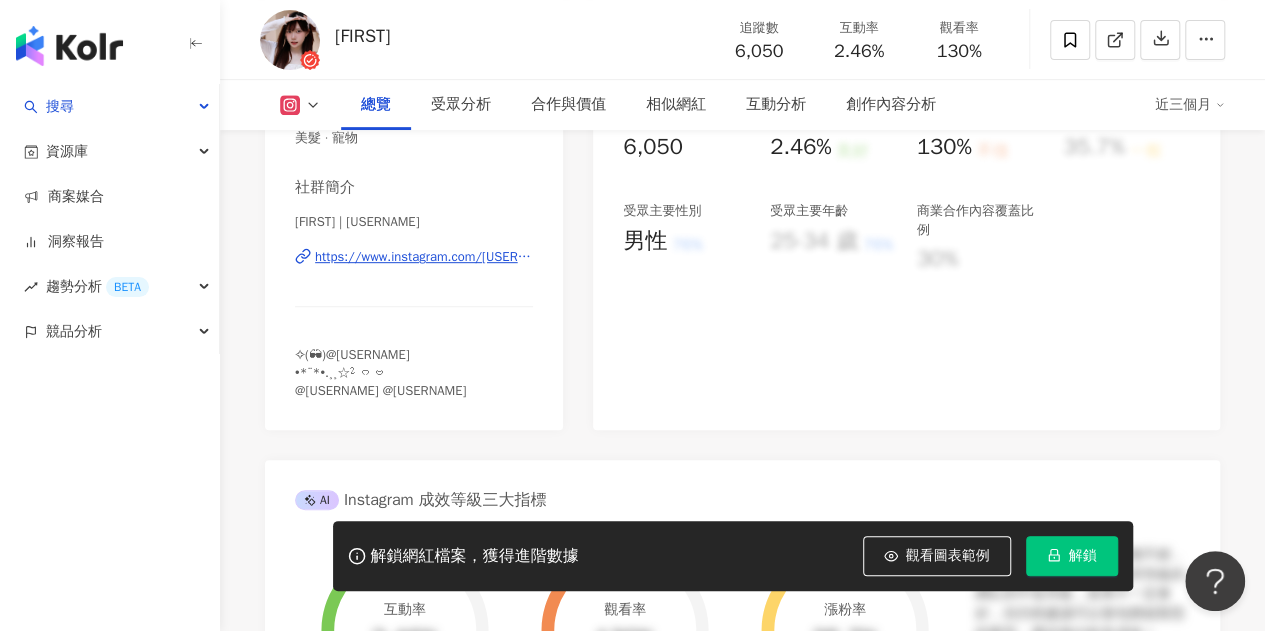 click on "解鎖" at bounding box center [1083, 556] 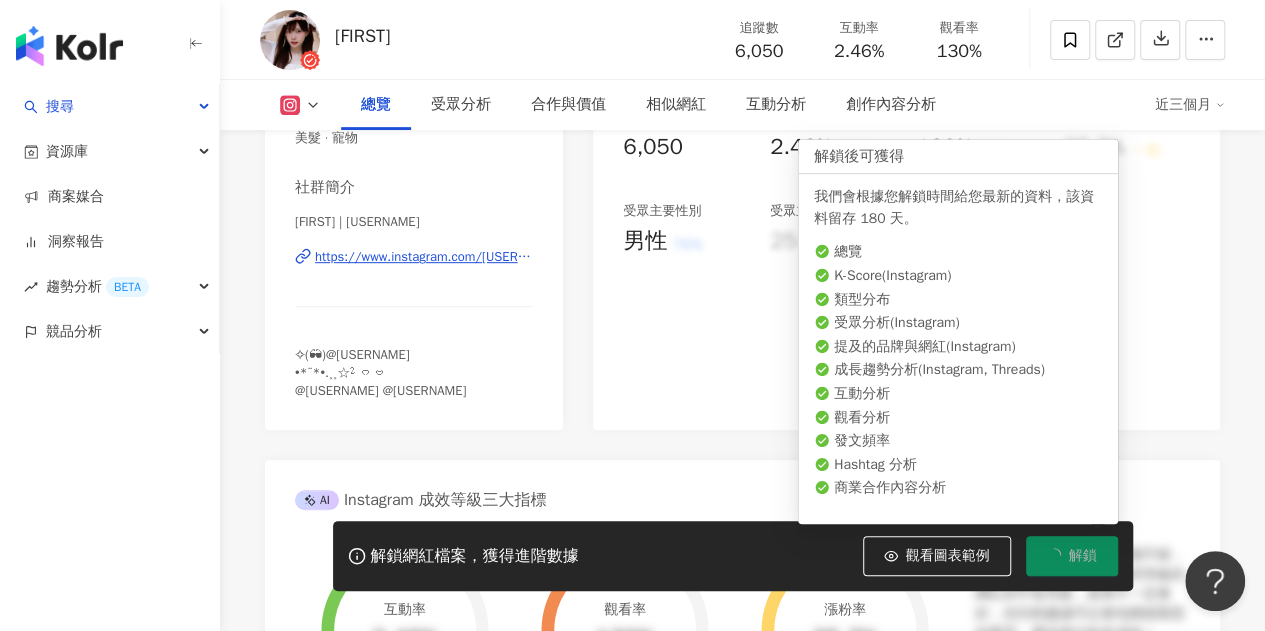 scroll, scrollTop: 122, scrollLeft: 0, axis: vertical 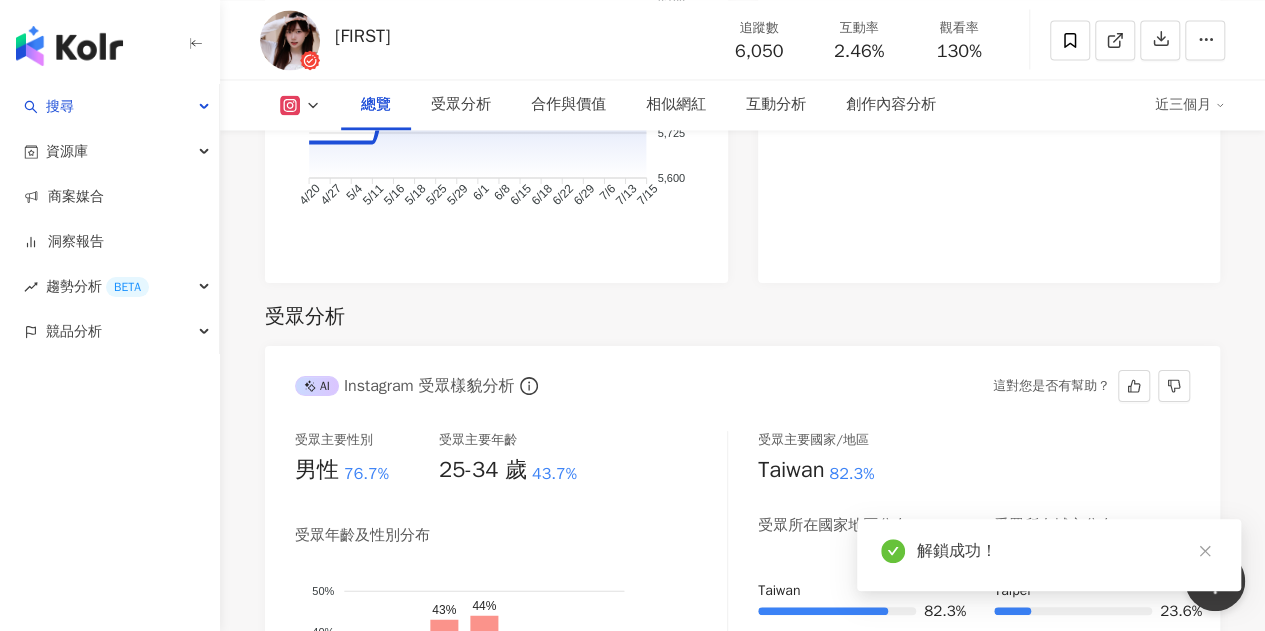 drag, startPoint x: 346, startPoint y: 477, endPoint x: 606, endPoint y: 6, distance: 537.9972 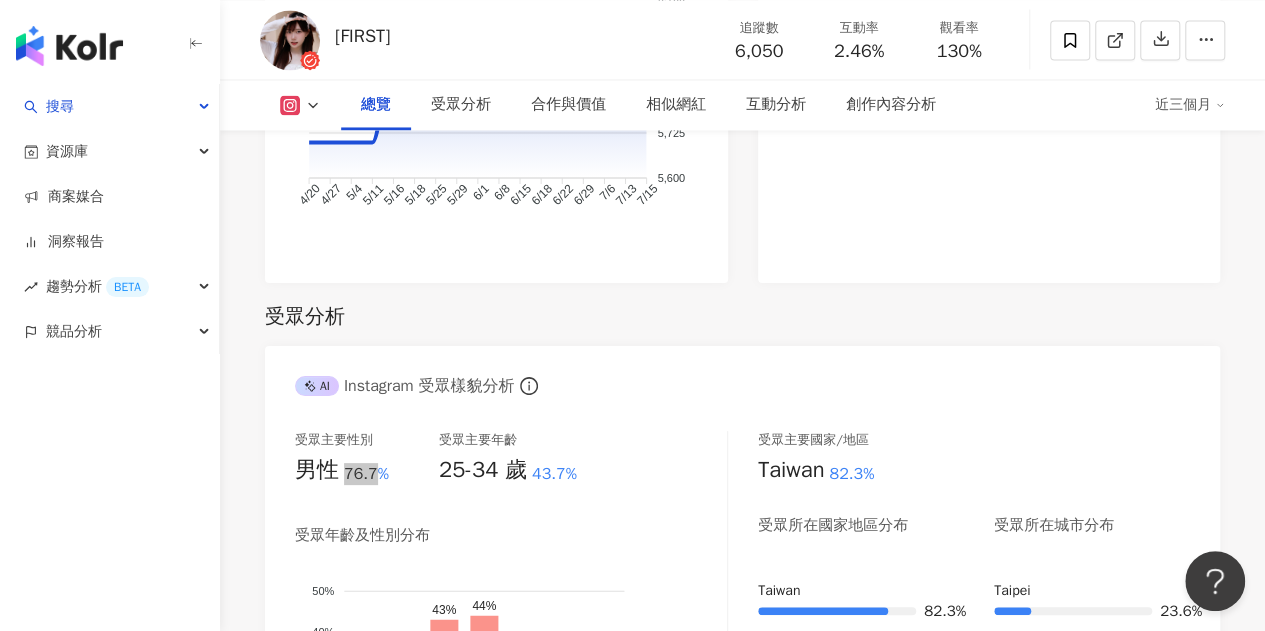 scroll, scrollTop: 122, scrollLeft: 0, axis: vertical 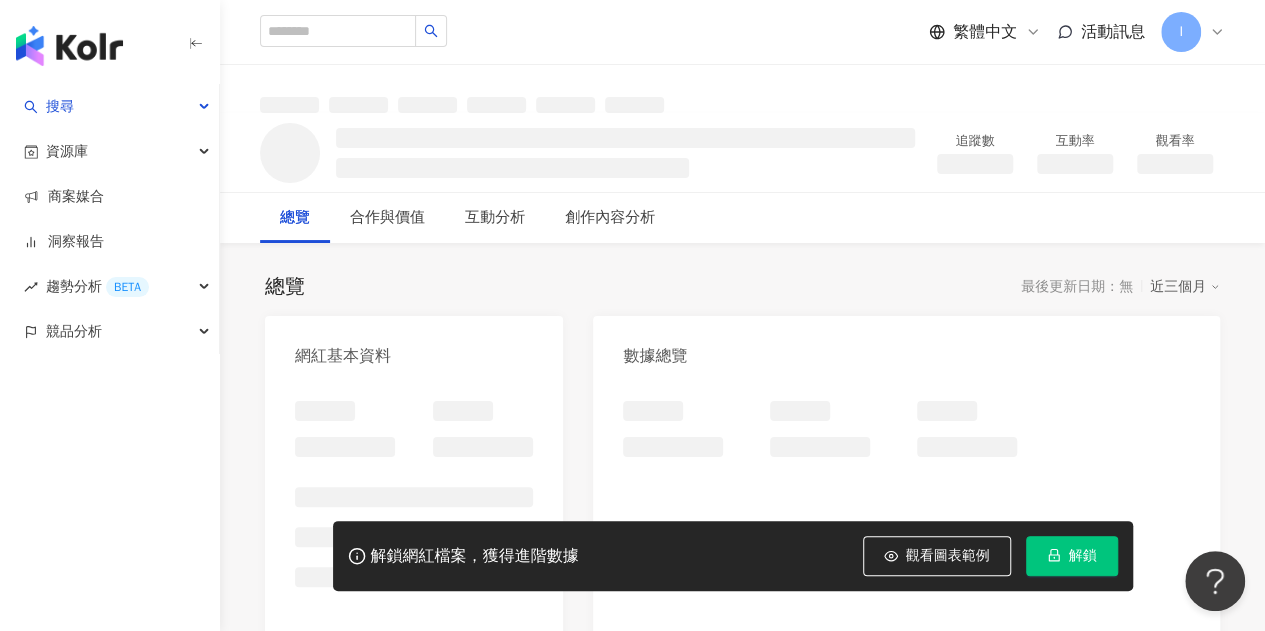 click on "解鎖" at bounding box center [1083, 556] 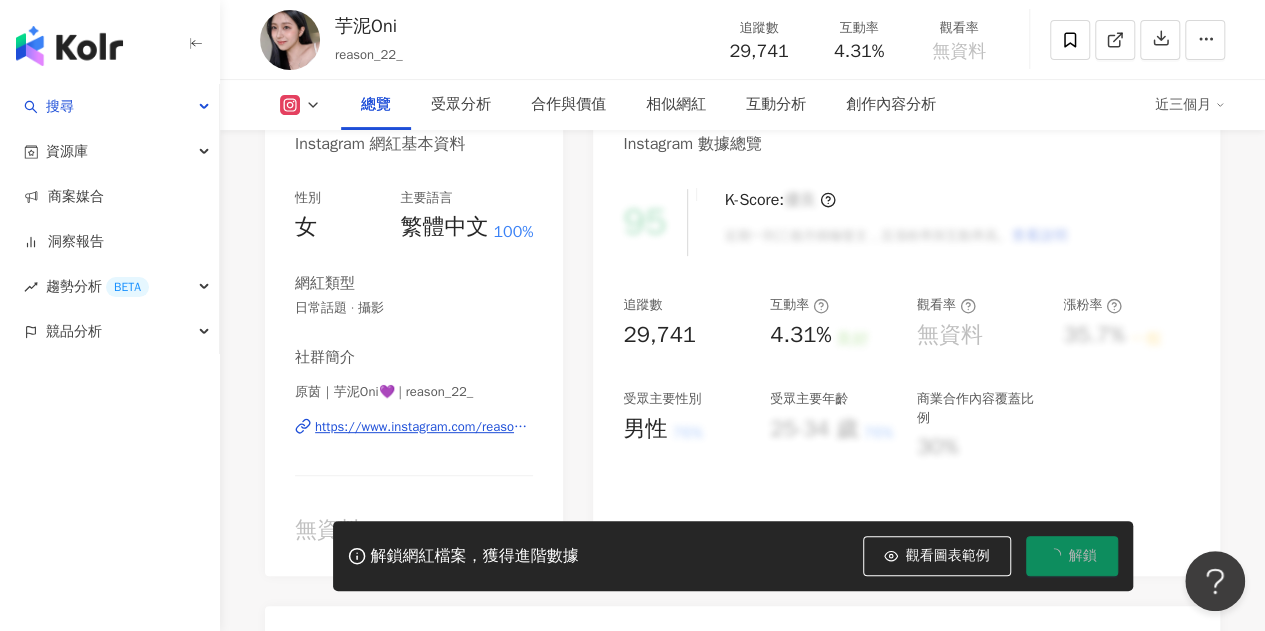 scroll, scrollTop: 322, scrollLeft: 0, axis: vertical 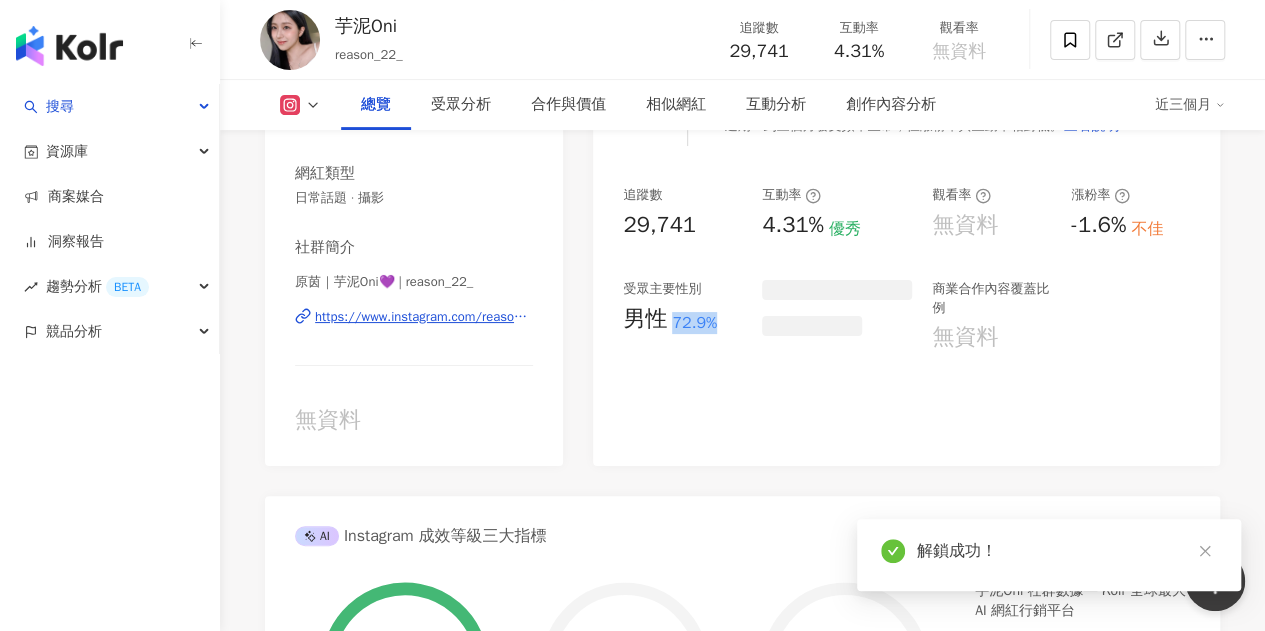 click on "男性 72.9%" at bounding box center [682, 319] 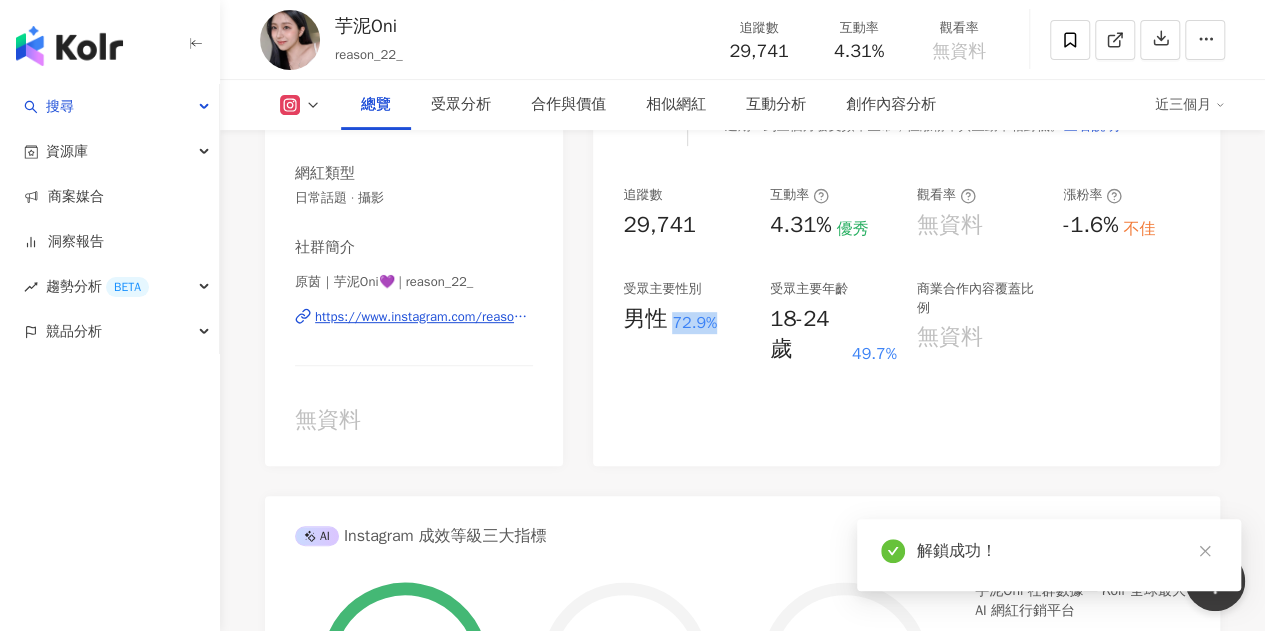 scroll, scrollTop: 122, scrollLeft: 0, axis: vertical 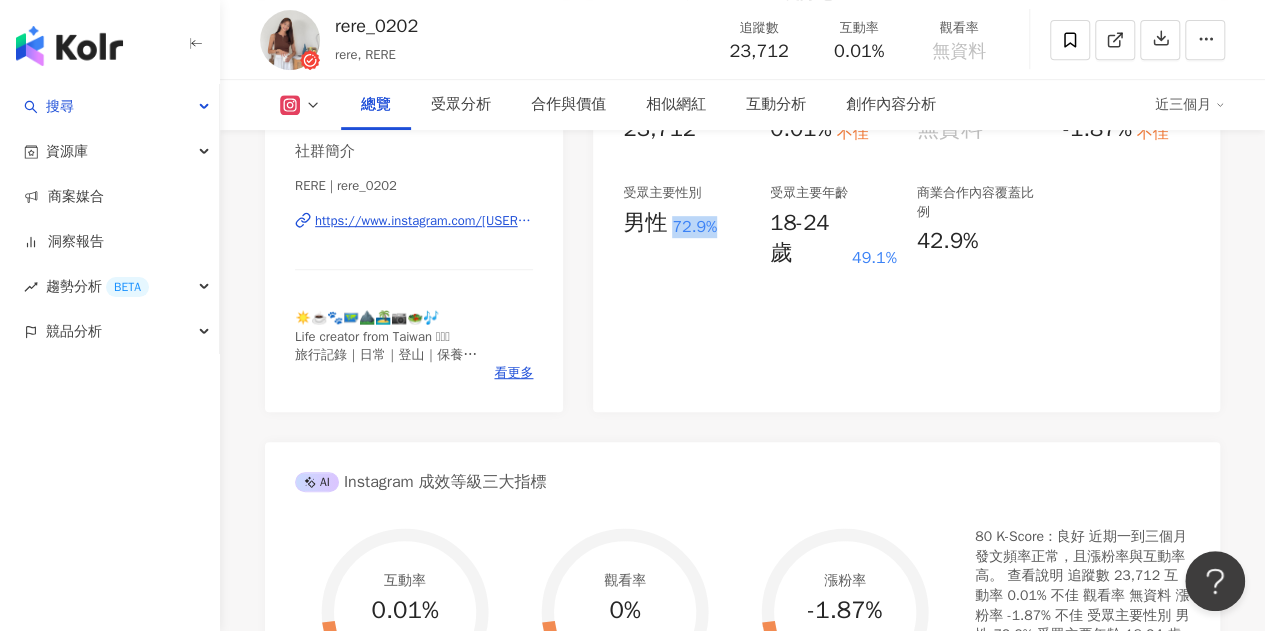 drag, startPoint x: 672, startPoint y: 231, endPoint x: 734, endPoint y: 229, distance: 62.03225 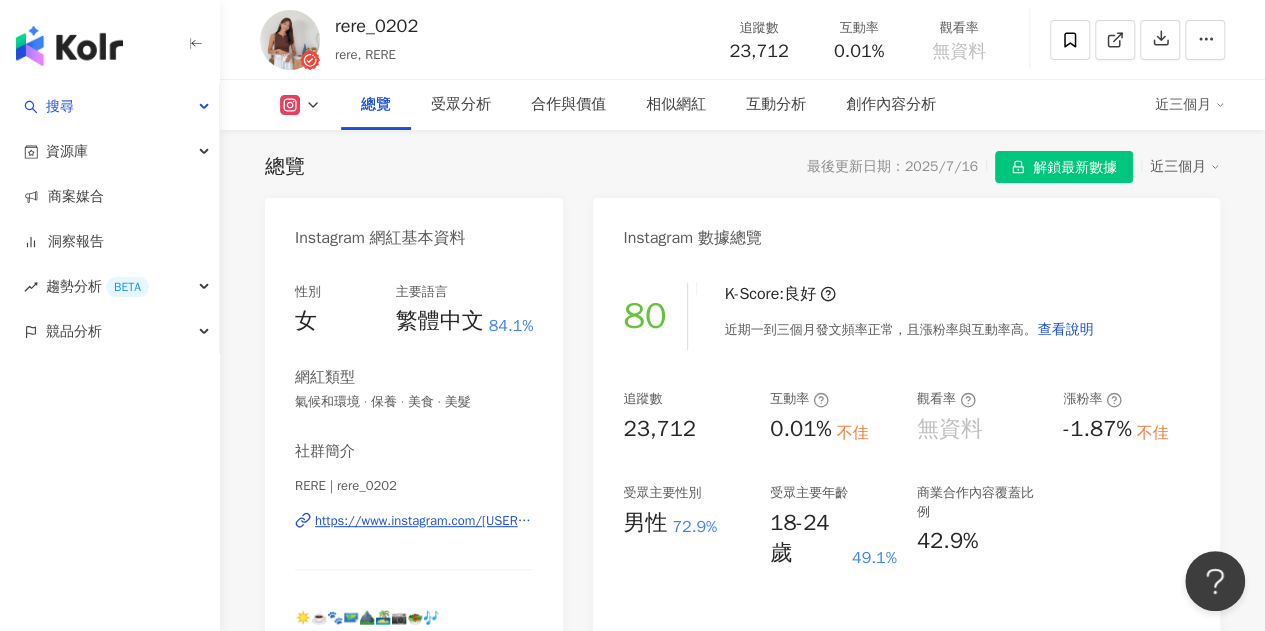 click on "受眾主要性別   男性 72.9%" at bounding box center [686, 526] 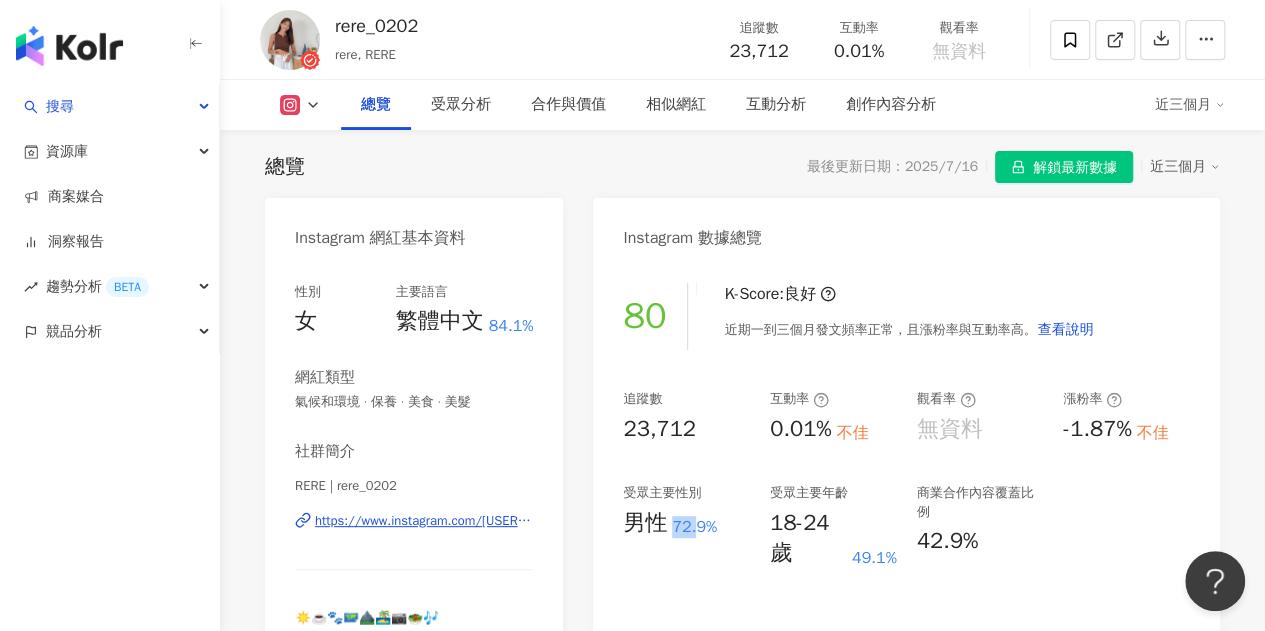 drag, startPoint x: 675, startPoint y: 529, endPoint x: 696, endPoint y: 529, distance: 21 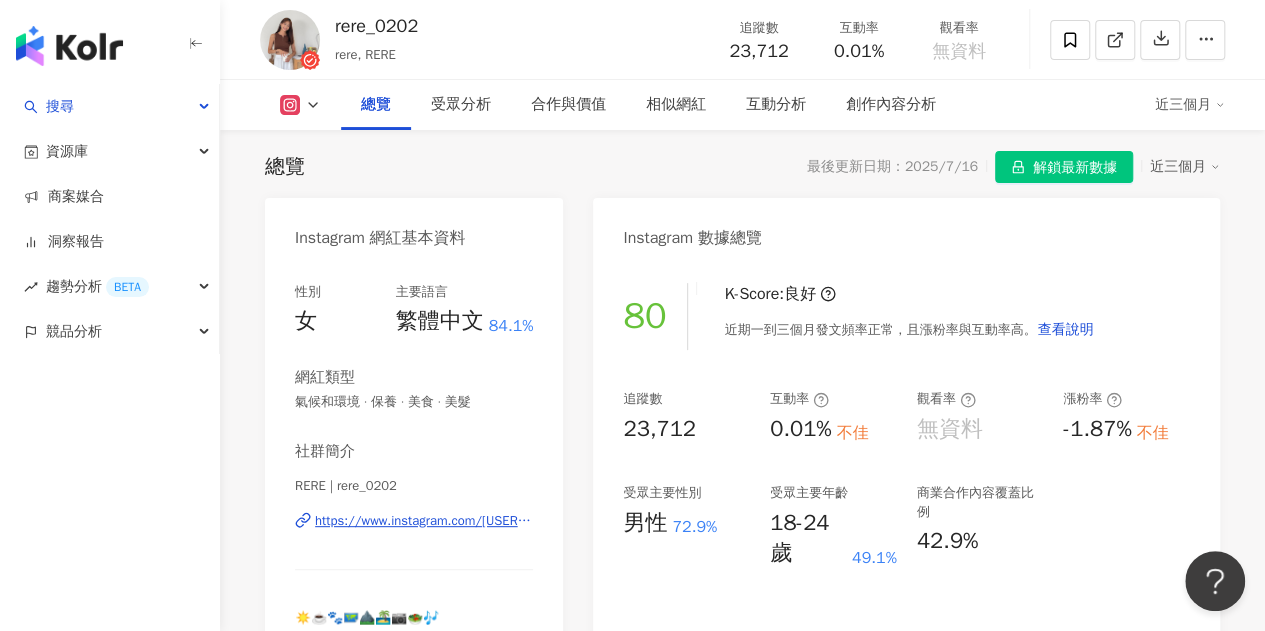 click on "男性" at bounding box center [645, 523] 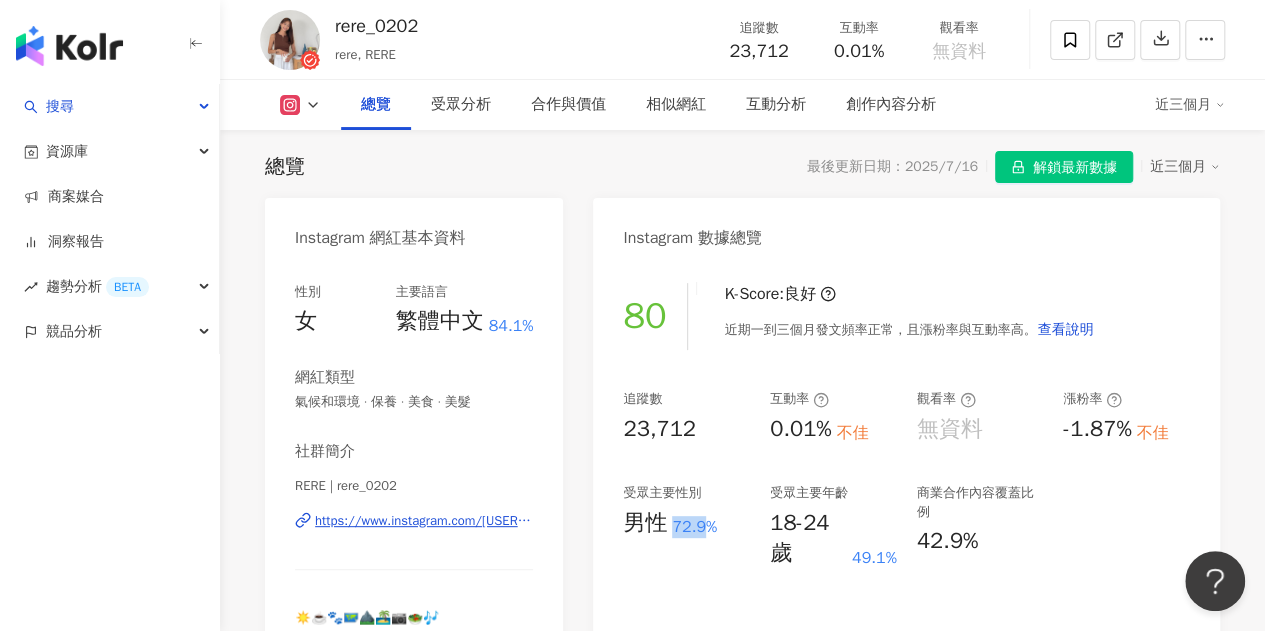 drag, startPoint x: 686, startPoint y: 531, endPoint x: 704, endPoint y: 529, distance: 18.110771 